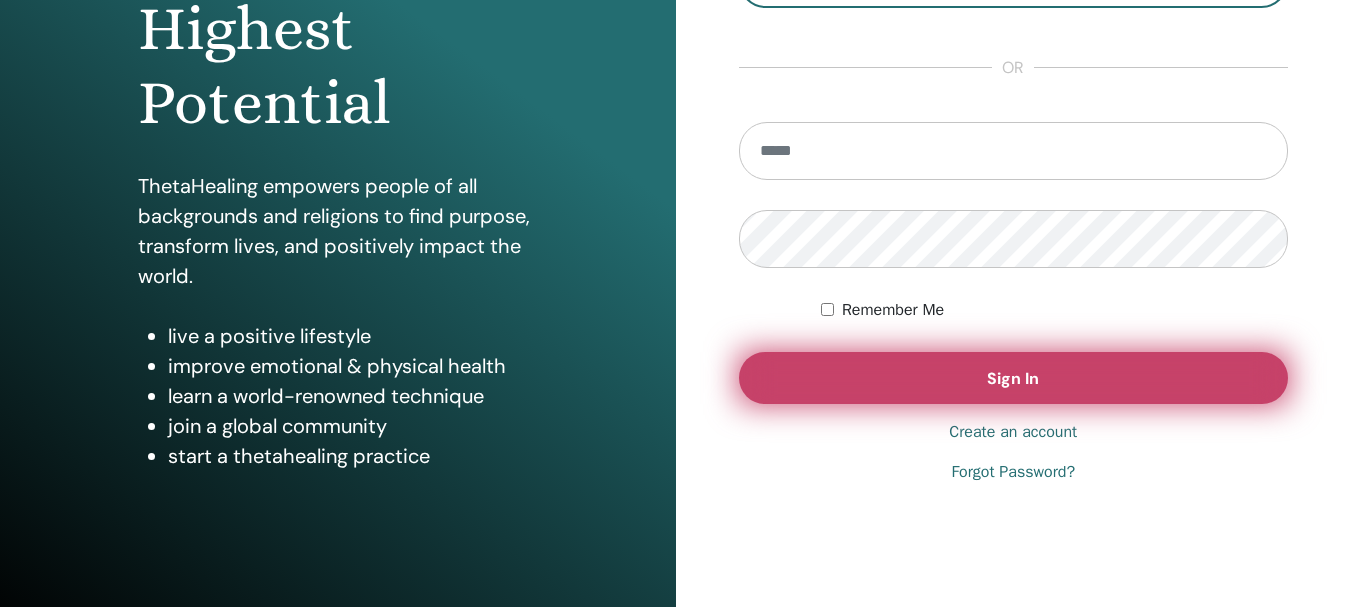 scroll, scrollTop: 100, scrollLeft: 0, axis: vertical 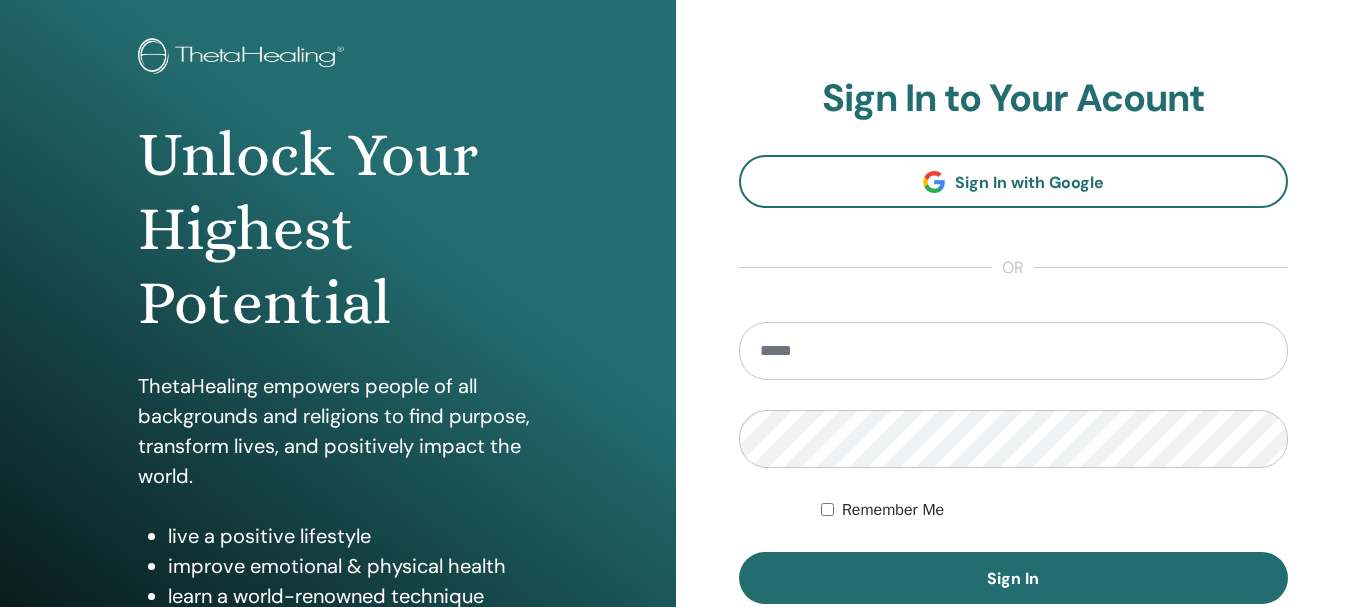 click at bounding box center (1014, 351) 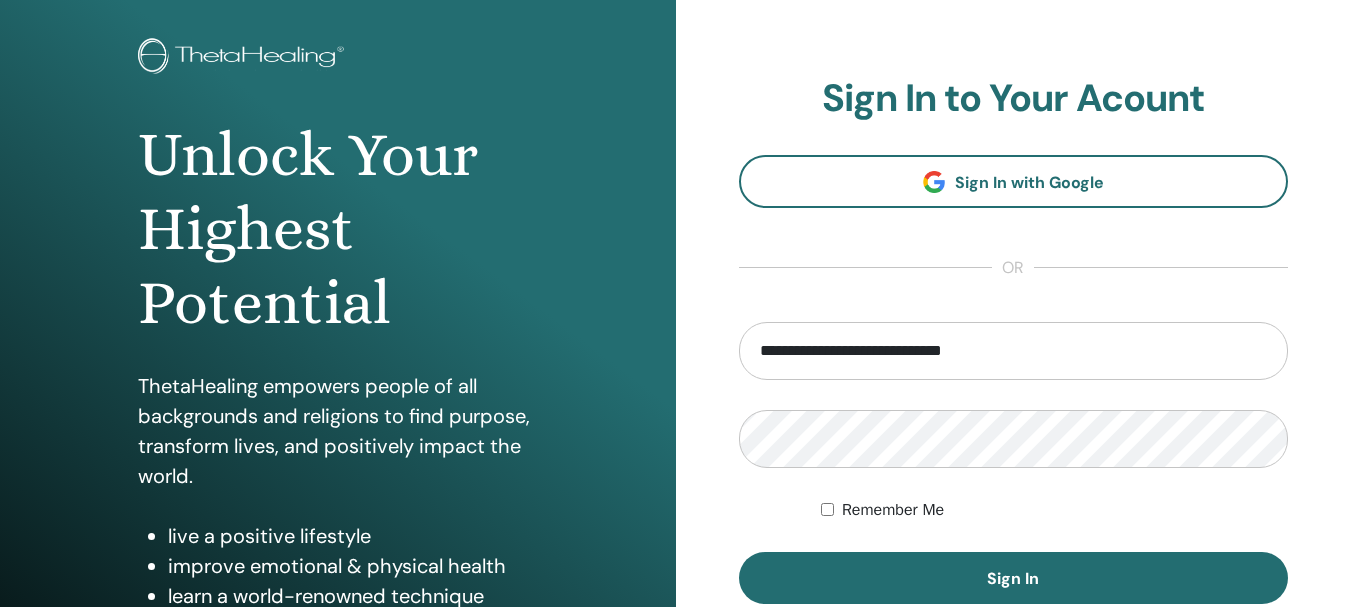 type on "**********" 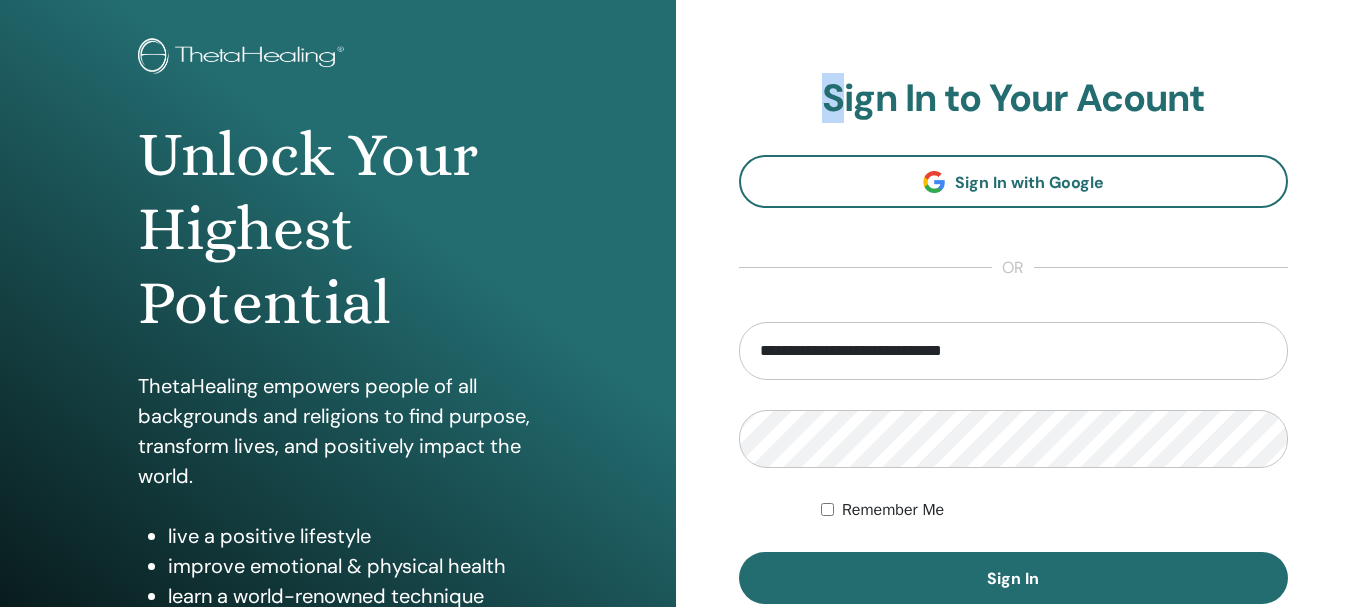 drag, startPoint x: 825, startPoint y: 96, endPoint x: 840, endPoint y: 97, distance: 15.033297 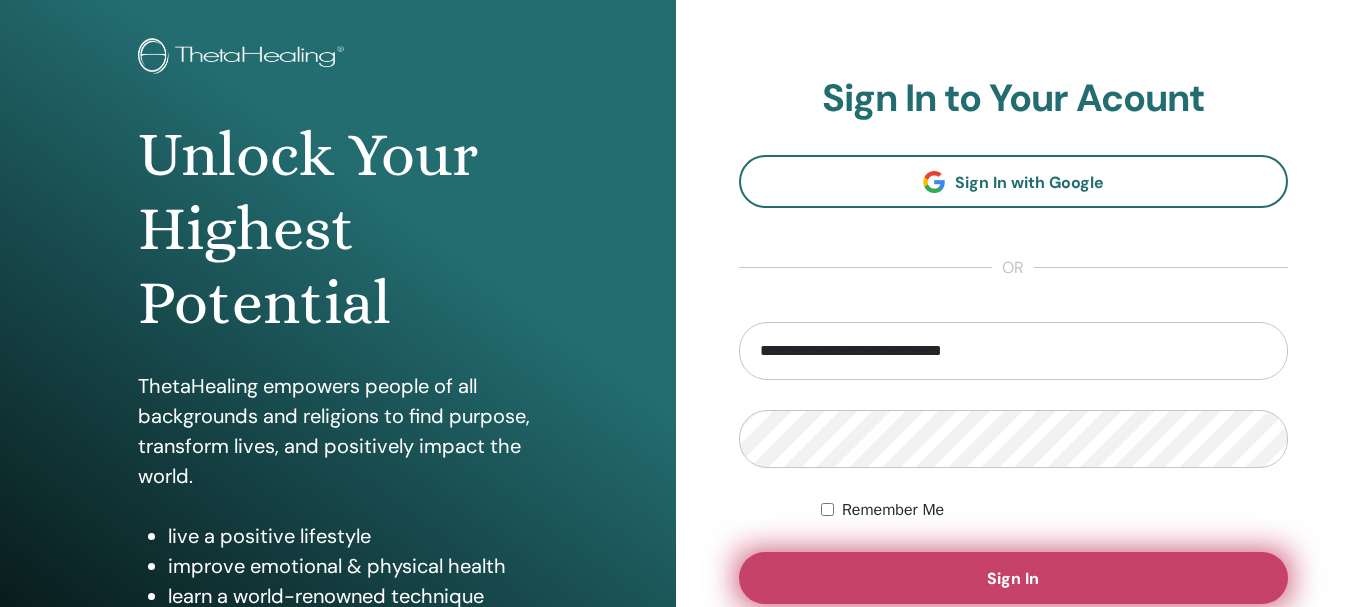 click on "Sign In" at bounding box center [1014, 578] 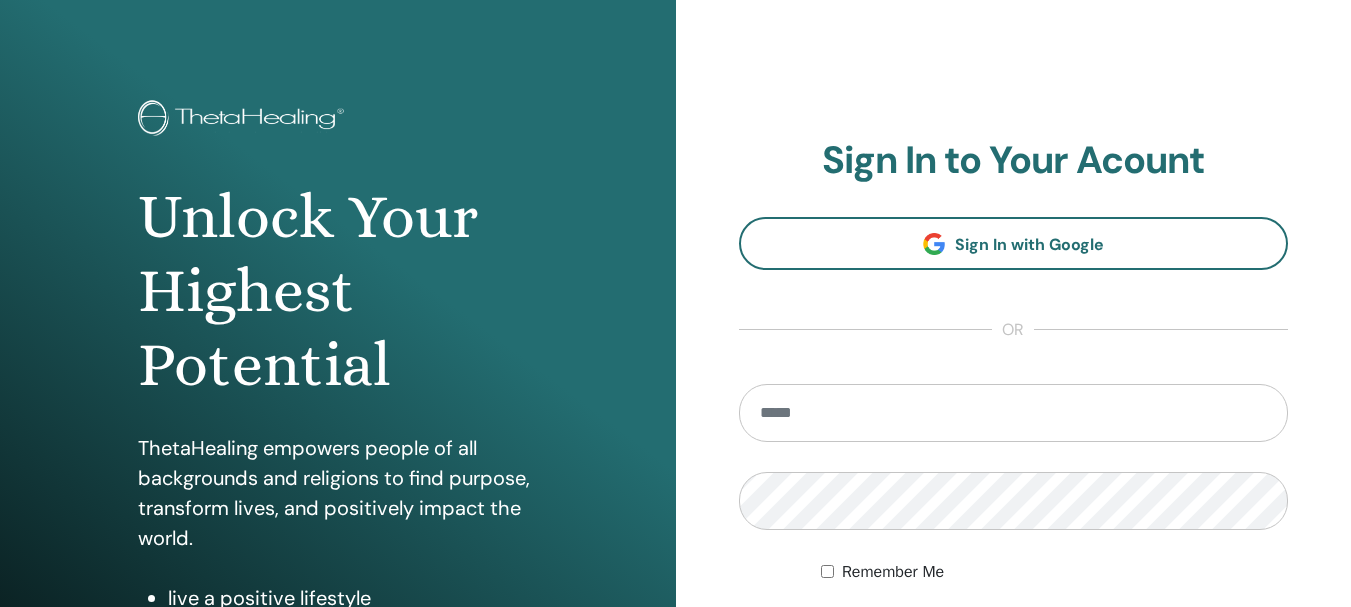 scroll, scrollTop: 100, scrollLeft: 0, axis: vertical 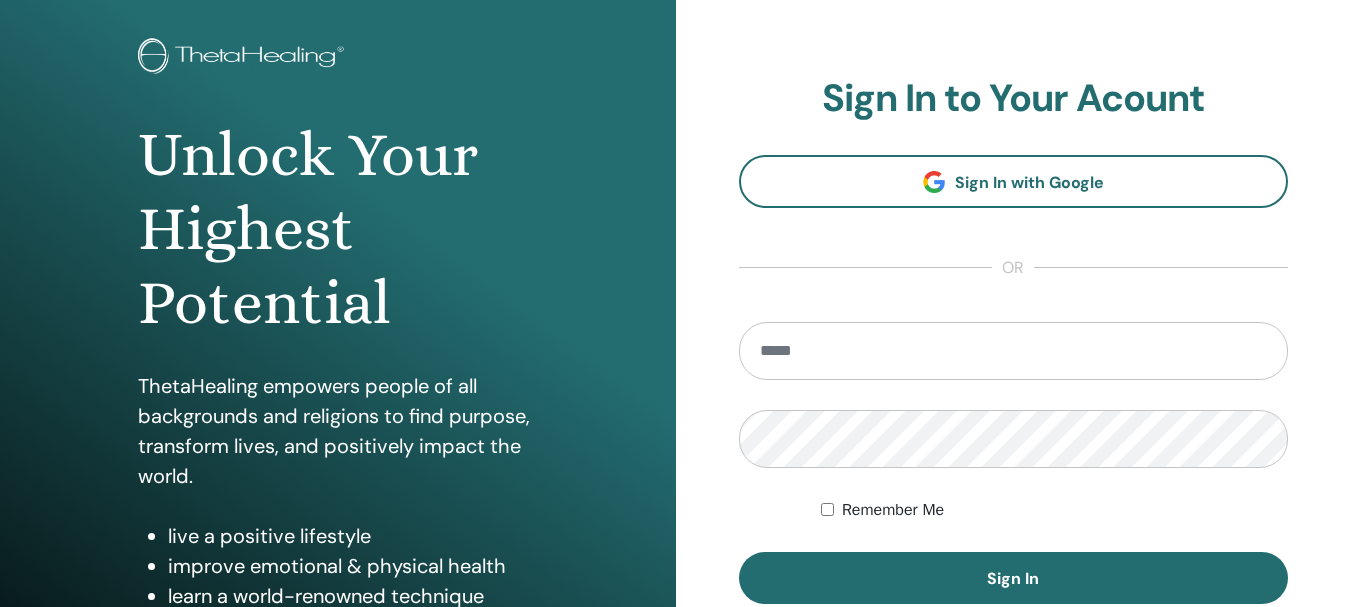 click at bounding box center (1014, 351) 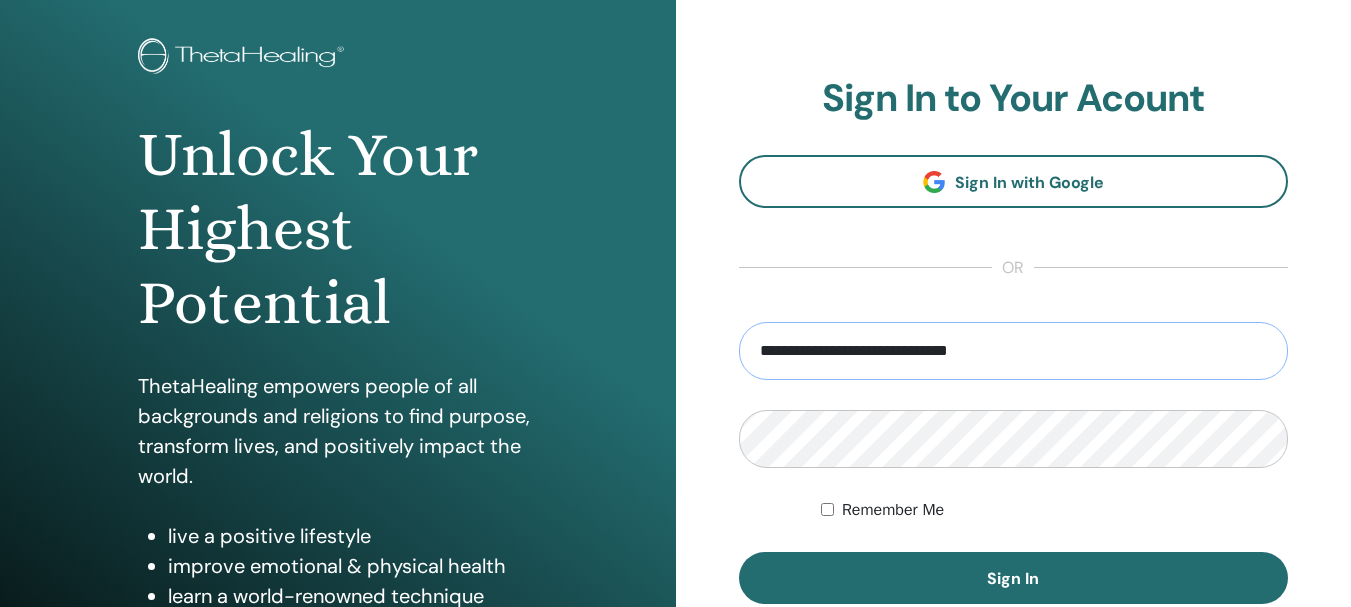 click on "**********" at bounding box center (1014, 351) 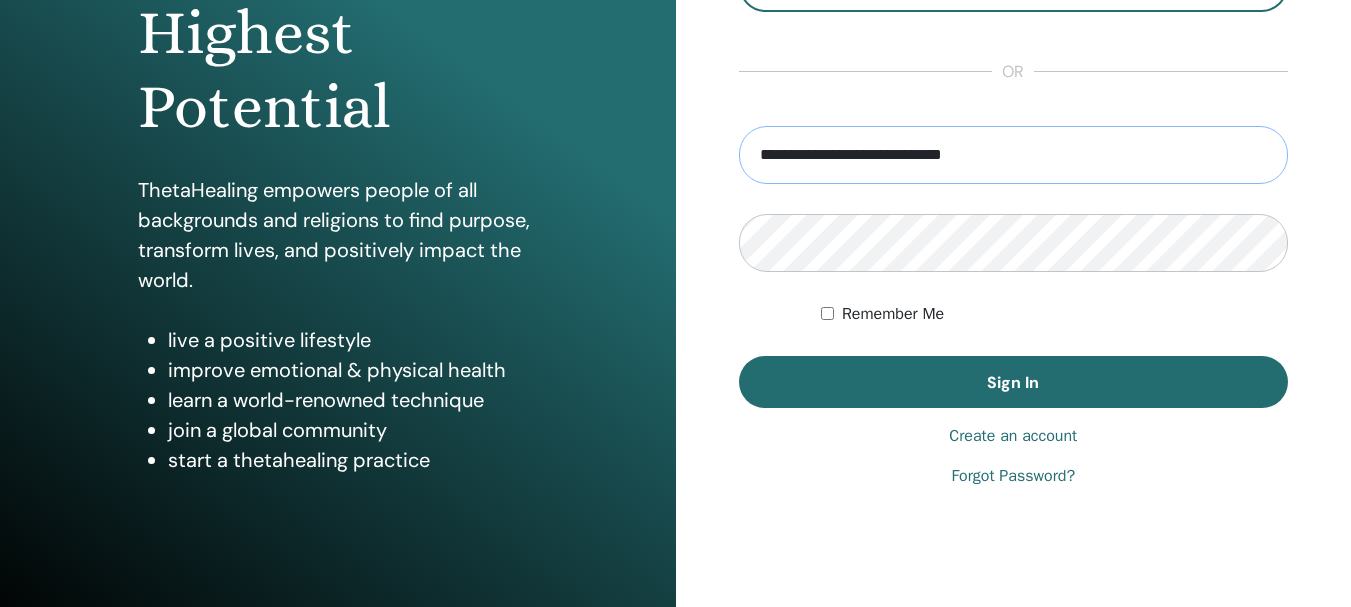 scroll, scrollTop: 300, scrollLeft: 0, axis: vertical 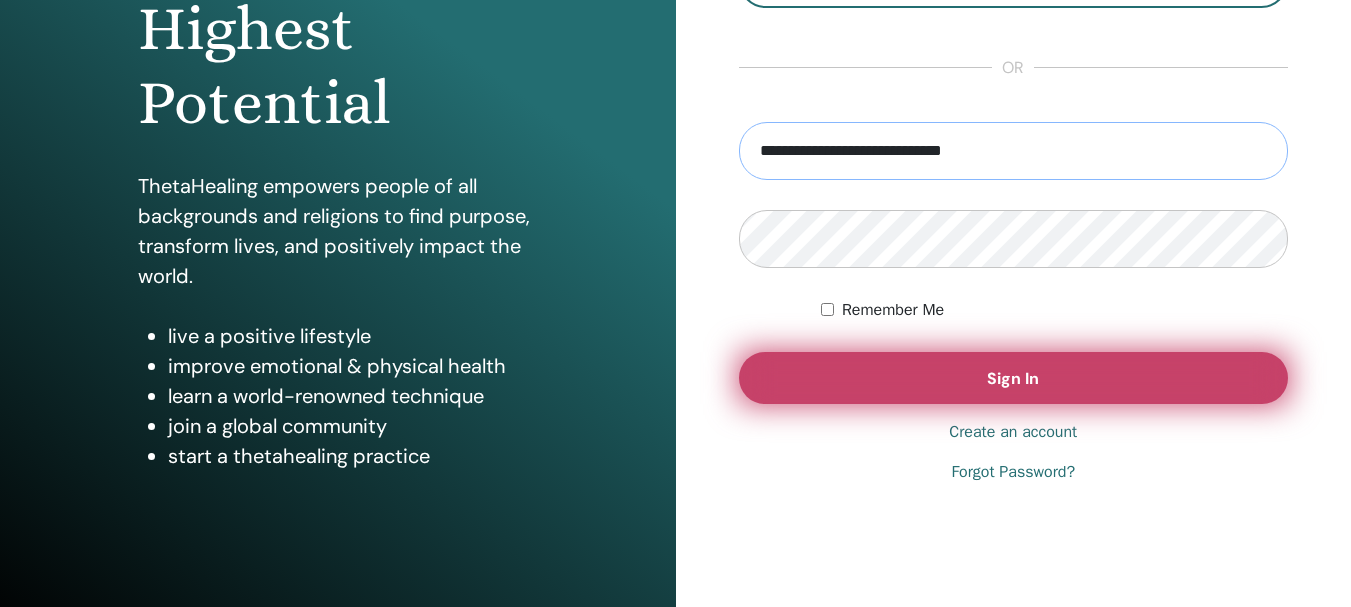 type on "**********" 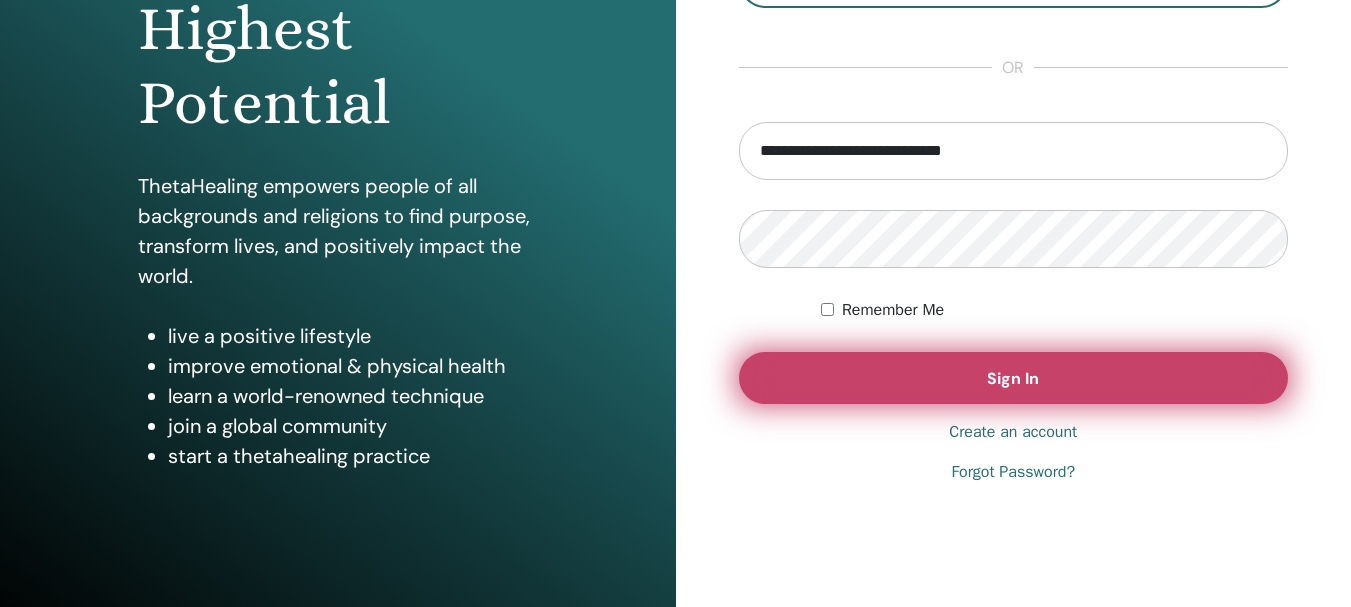 click on "Sign In" at bounding box center [1014, 378] 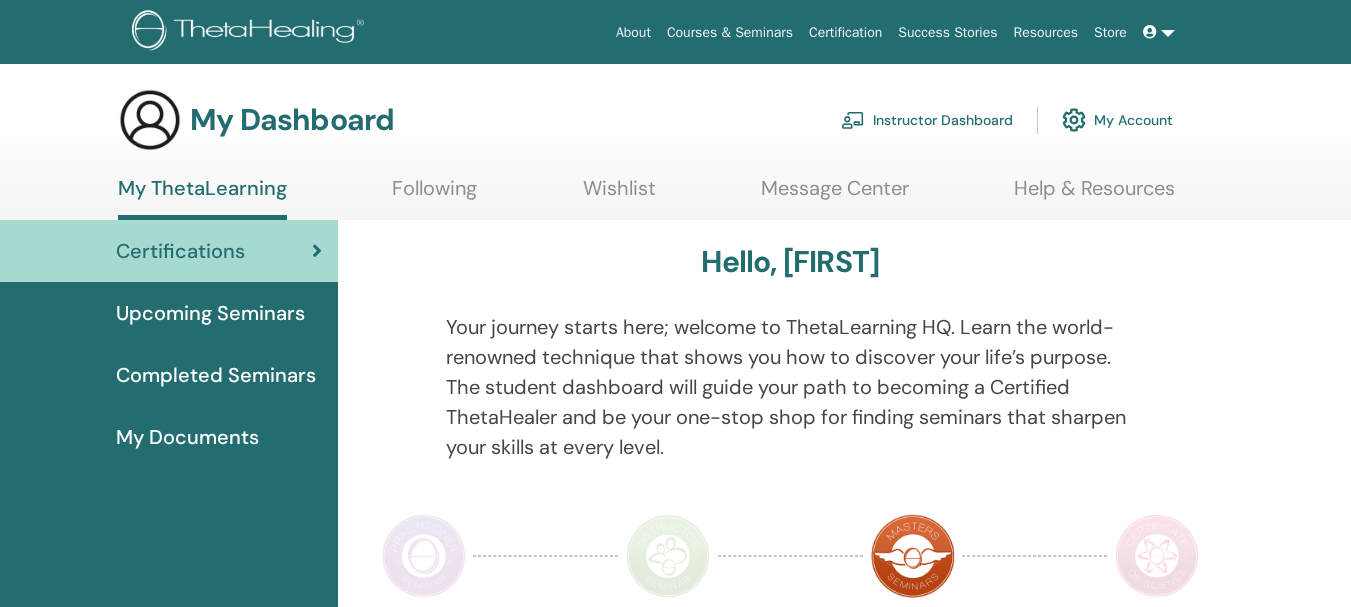 scroll, scrollTop: 0, scrollLeft: 0, axis: both 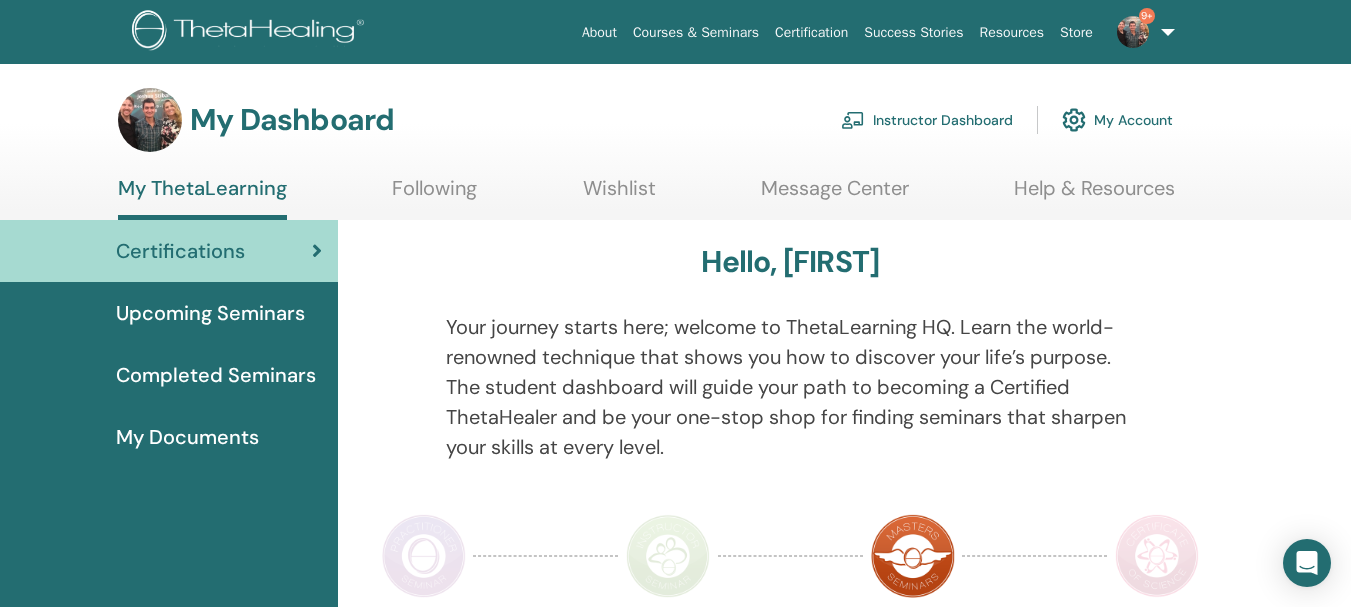 click on "Instructor Dashboard" at bounding box center (927, 120) 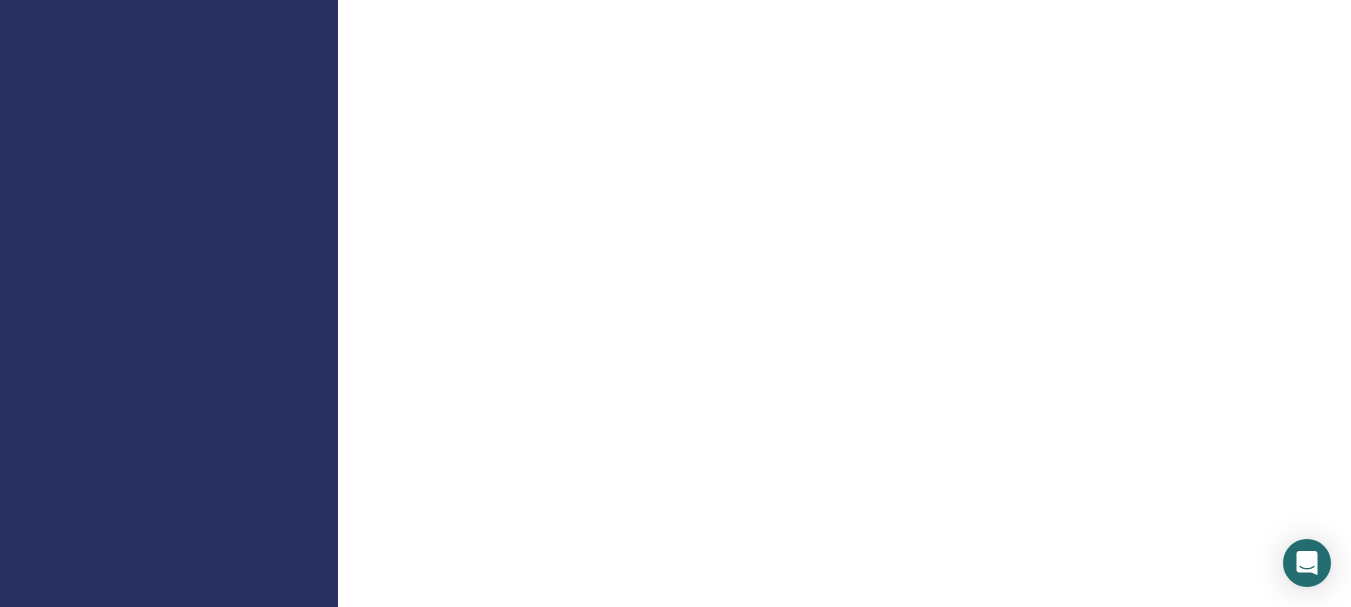 scroll, scrollTop: 1500, scrollLeft: 0, axis: vertical 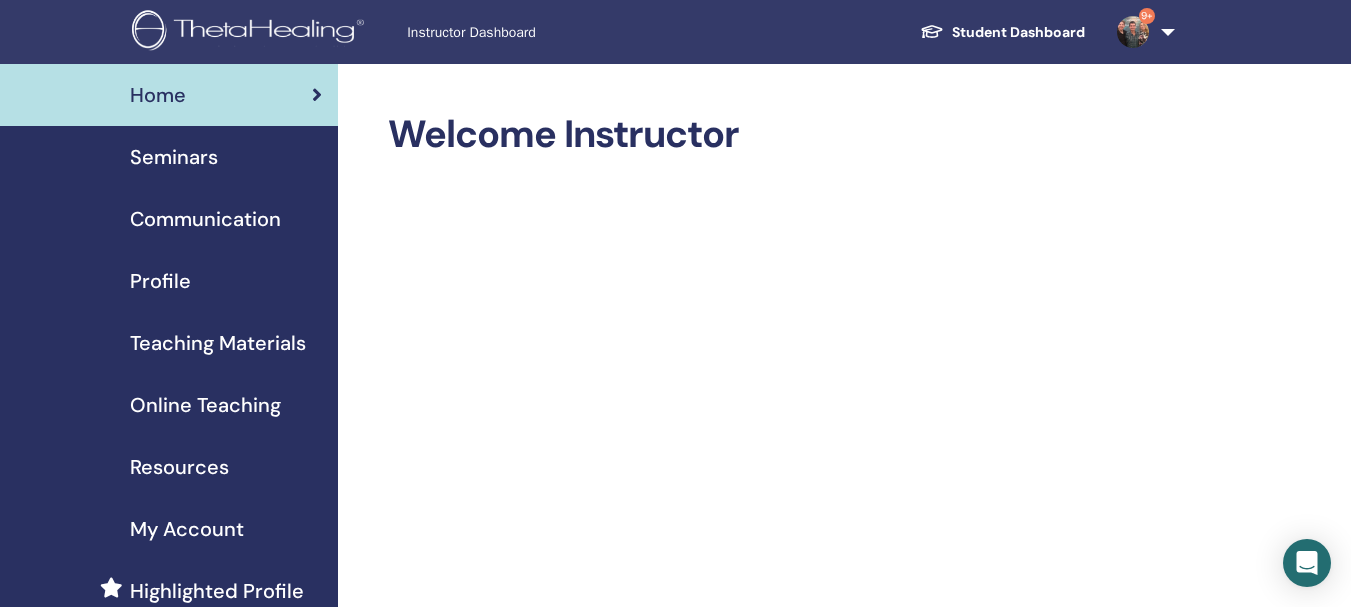 click on "Teaching Materials" at bounding box center (218, 343) 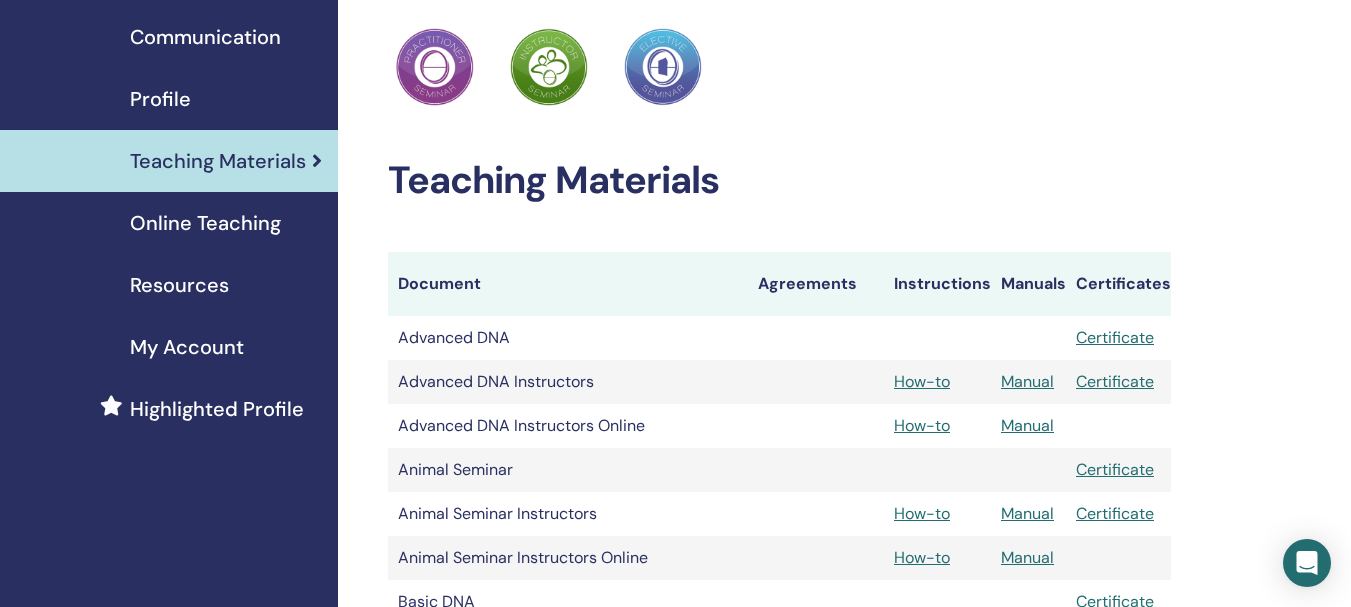 scroll, scrollTop: 200, scrollLeft: 0, axis: vertical 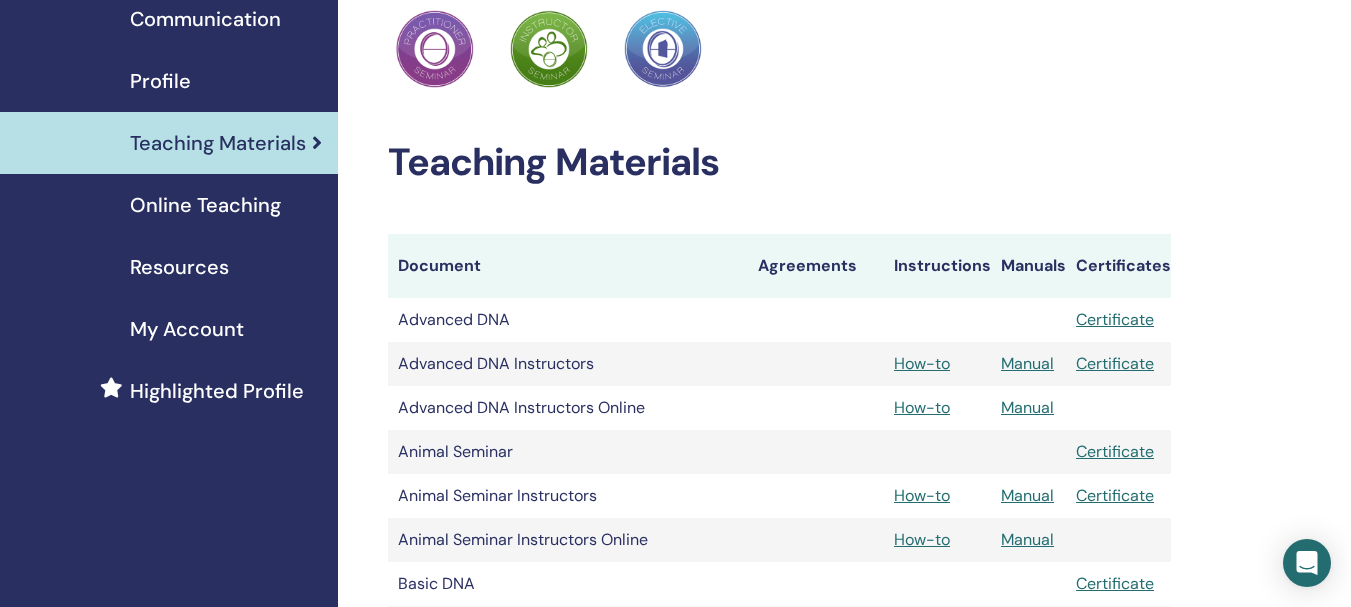 click on "Online Teaching" at bounding box center (205, 205) 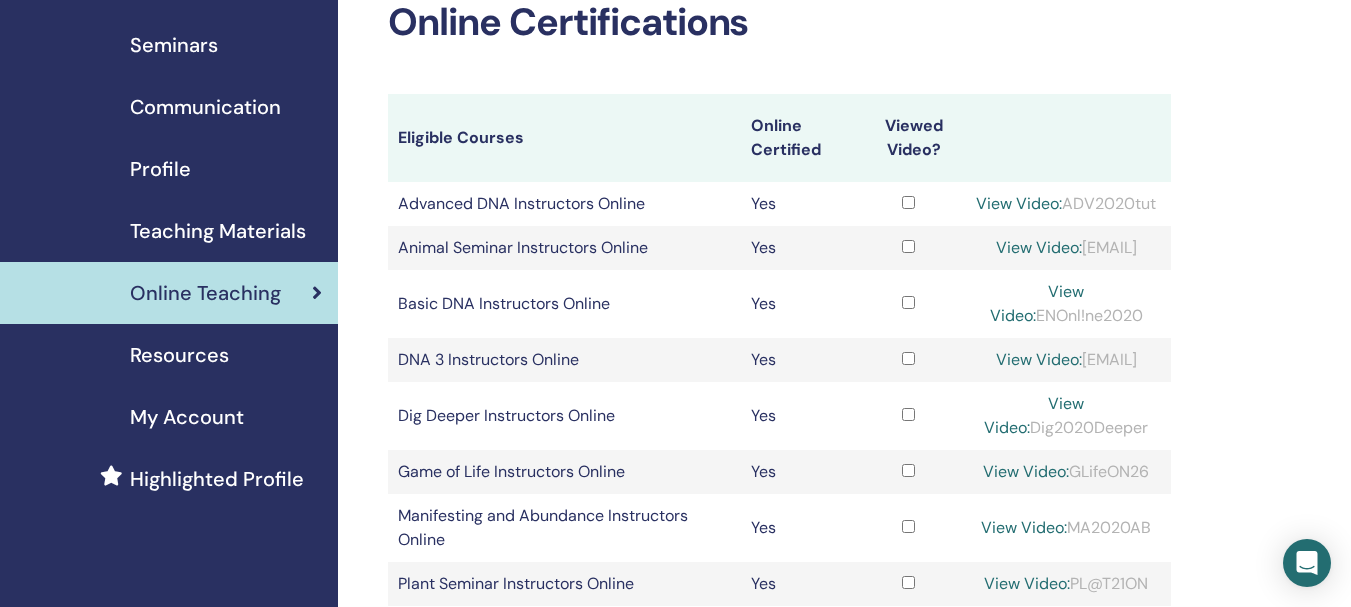scroll, scrollTop: 100, scrollLeft: 0, axis: vertical 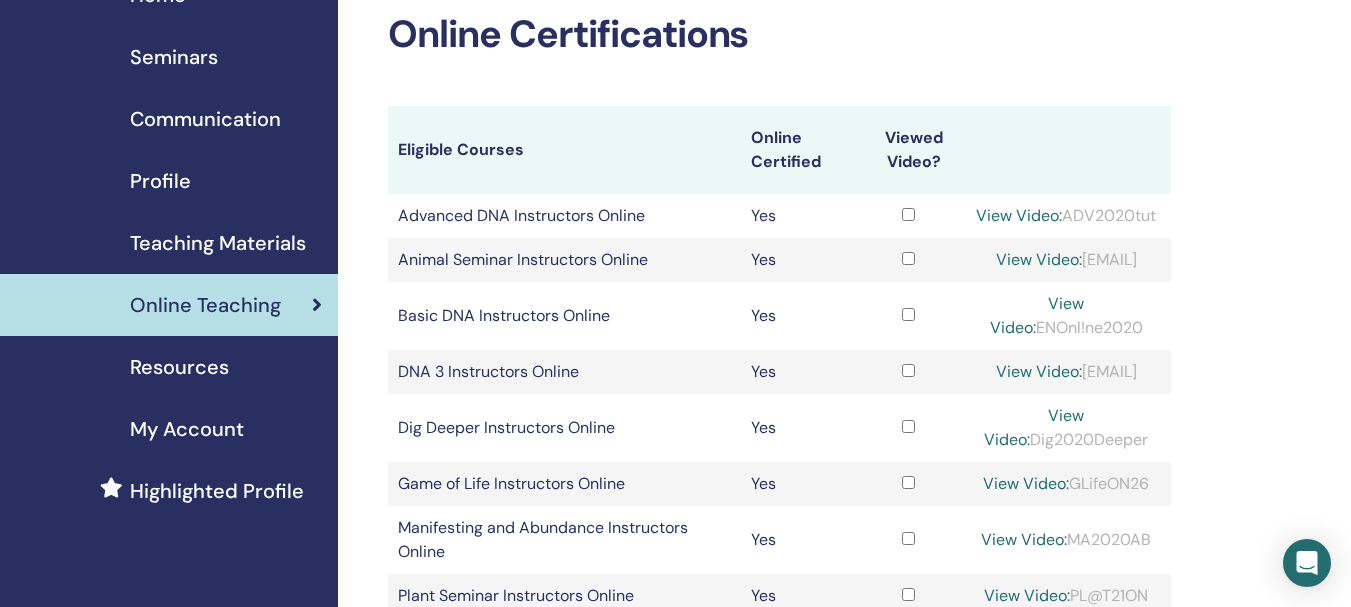 click on "Teaching Materials" at bounding box center [218, 243] 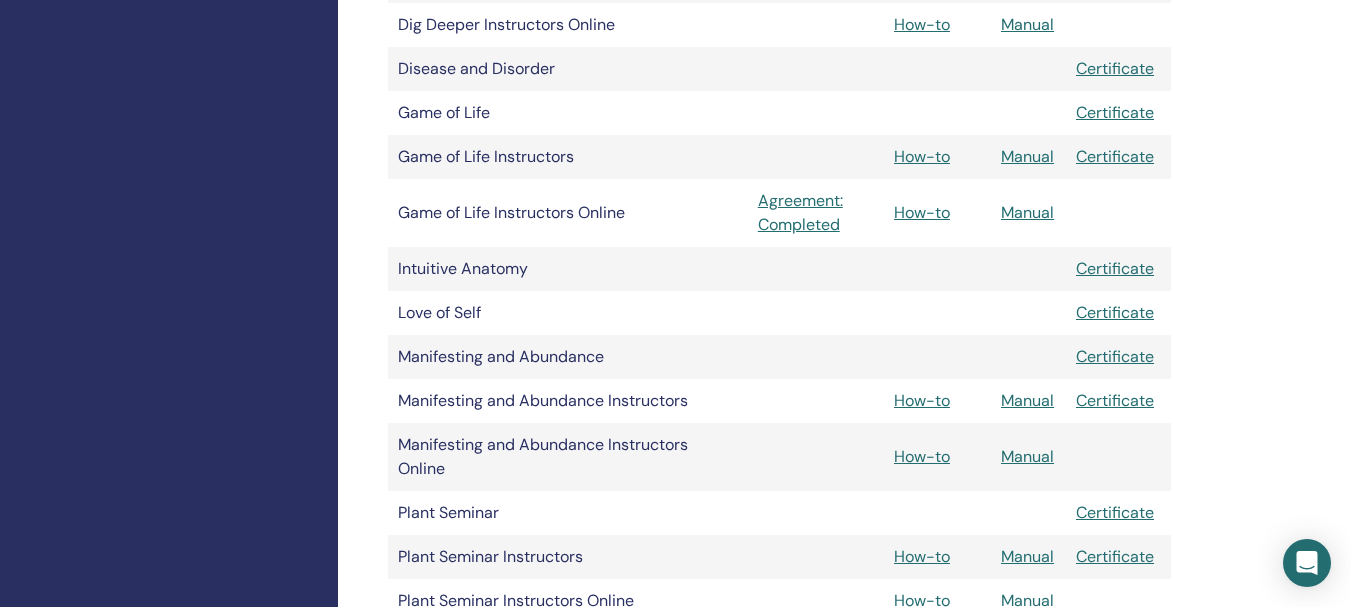 scroll, scrollTop: 1100, scrollLeft: 0, axis: vertical 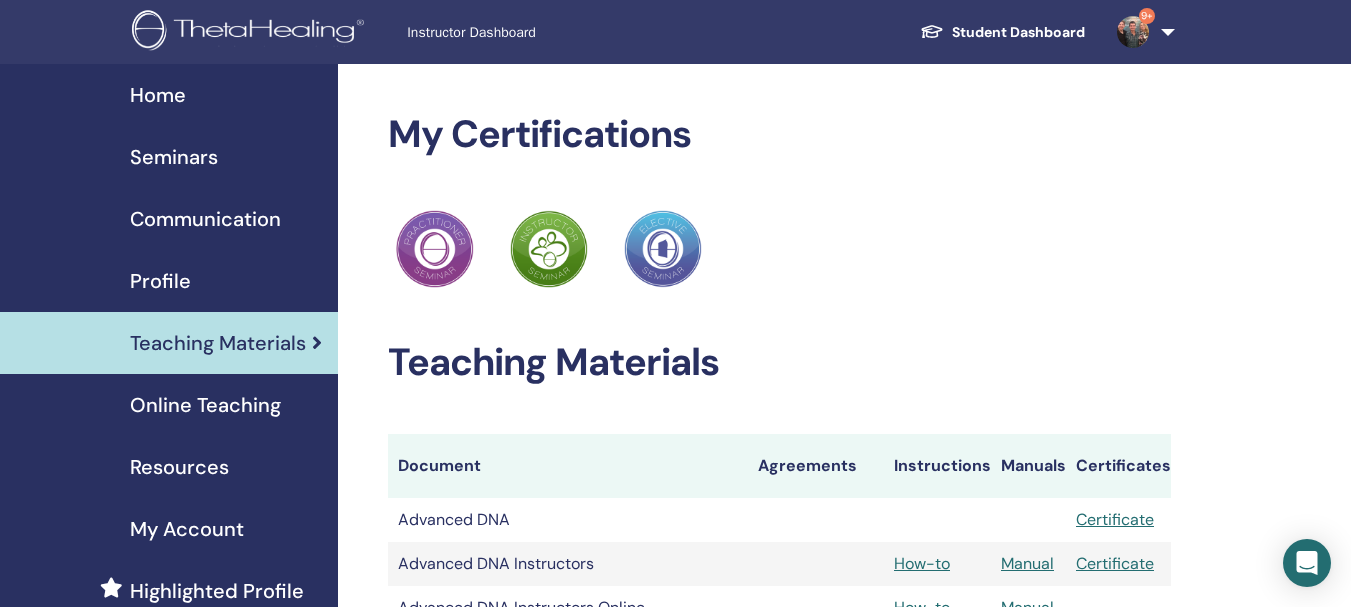 click on "Resources" at bounding box center (179, 467) 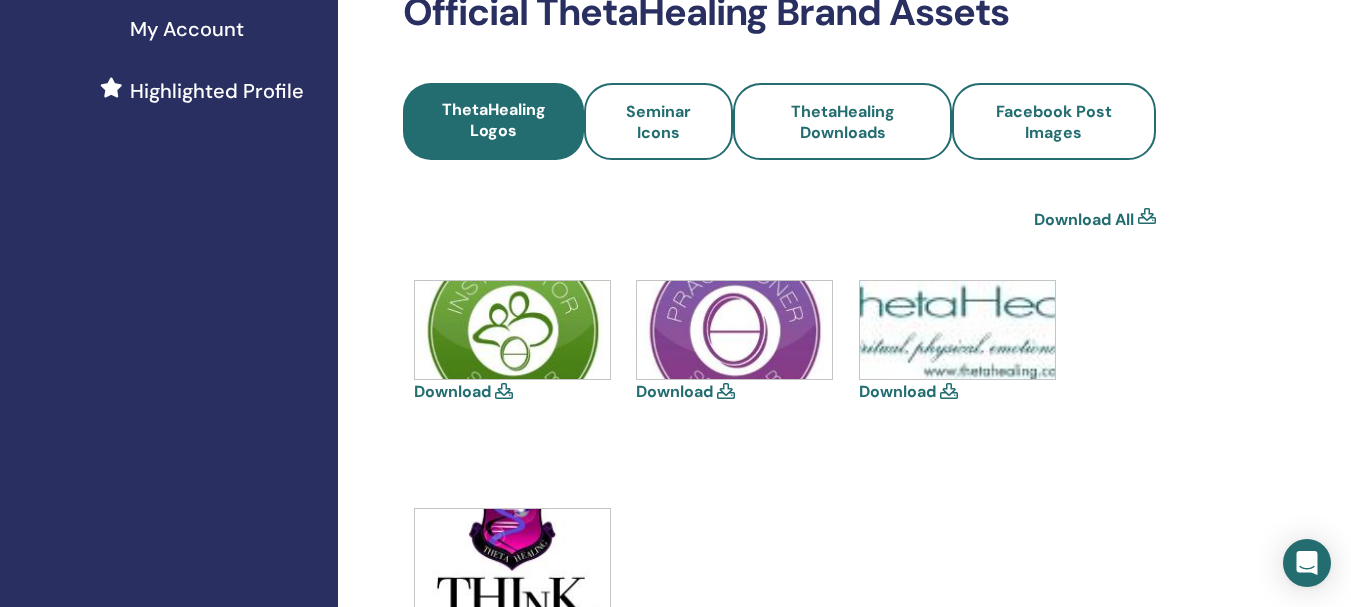 scroll, scrollTop: 400, scrollLeft: 0, axis: vertical 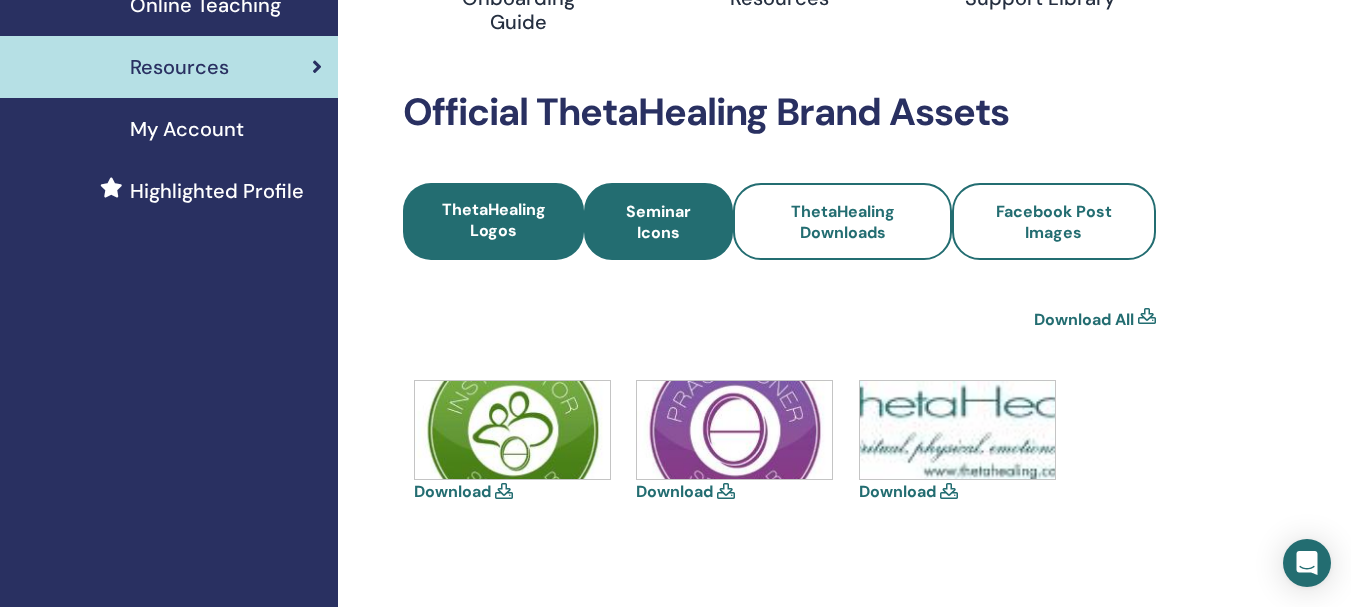 click on "Seminar Icons" at bounding box center [658, 222] 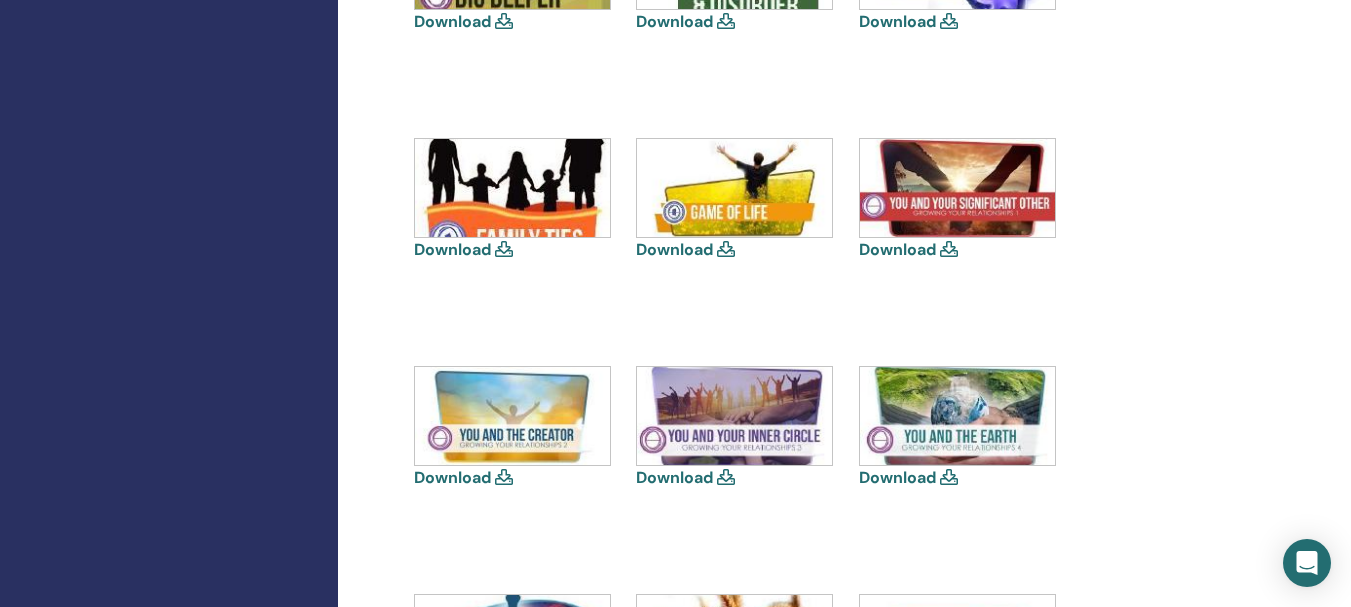 scroll, scrollTop: 1100, scrollLeft: 0, axis: vertical 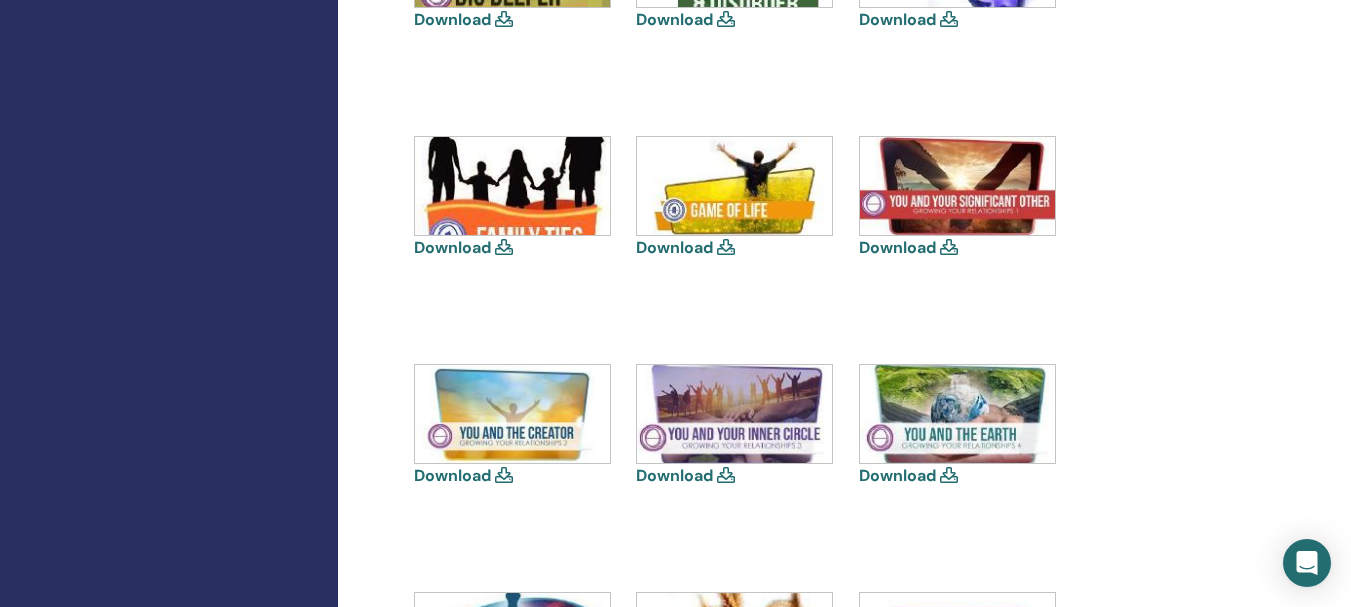 click at bounding box center (726, 247) 